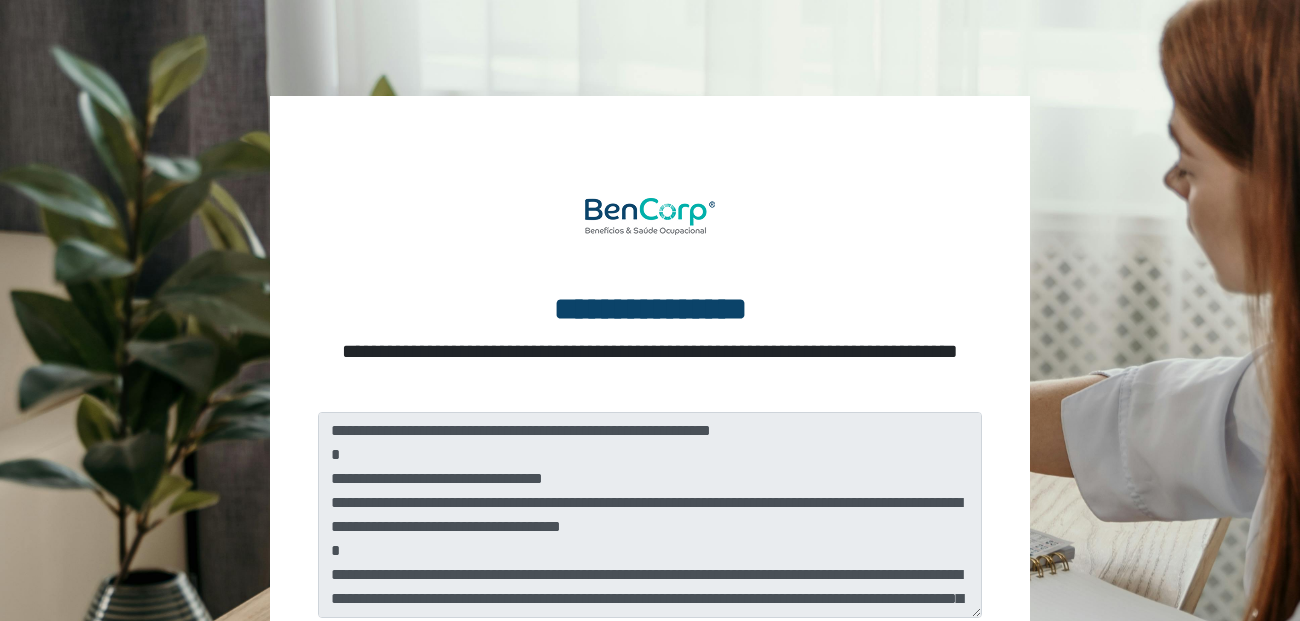 scroll, scrollTop: 260, scrollLeft: 0, axis: vertical 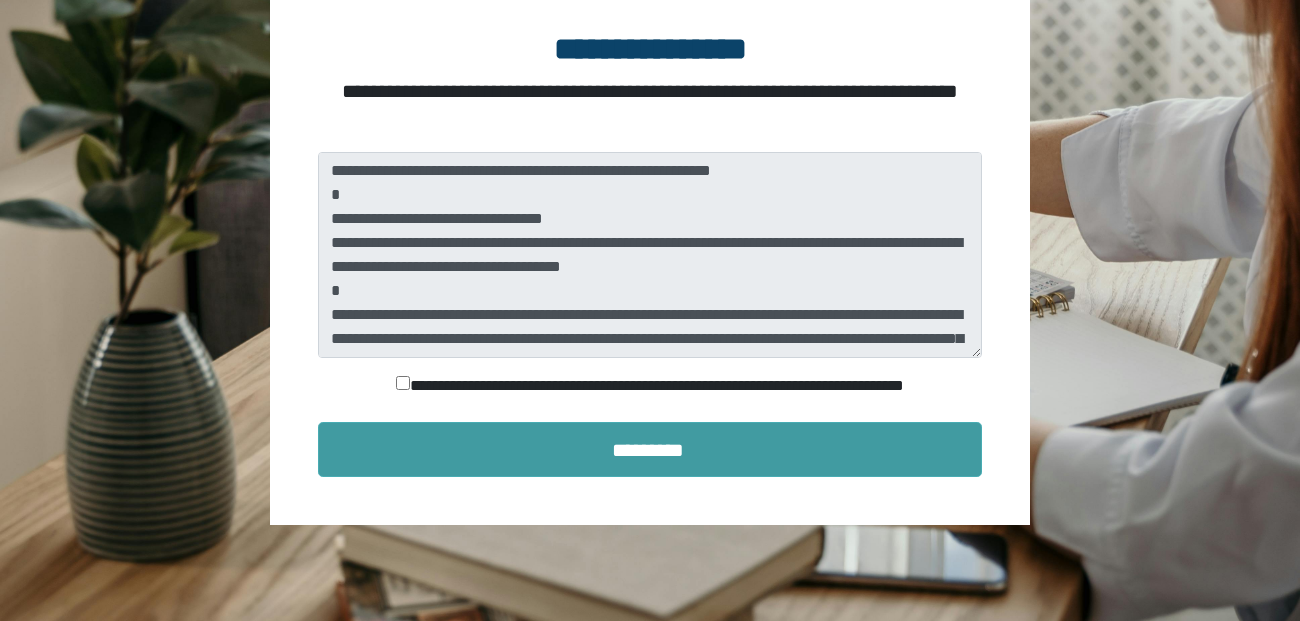click on "*********" at bounding box center [650, 449] 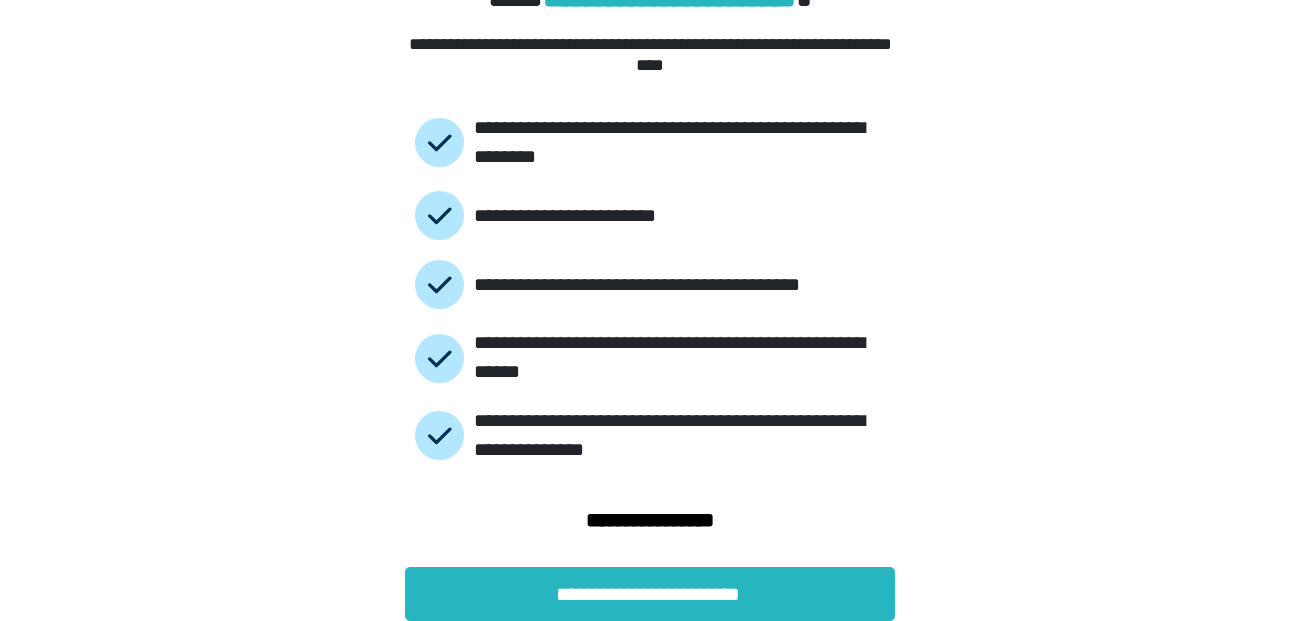scroll, scrollTop: 121, scrollLeft: 0, axis: vertical 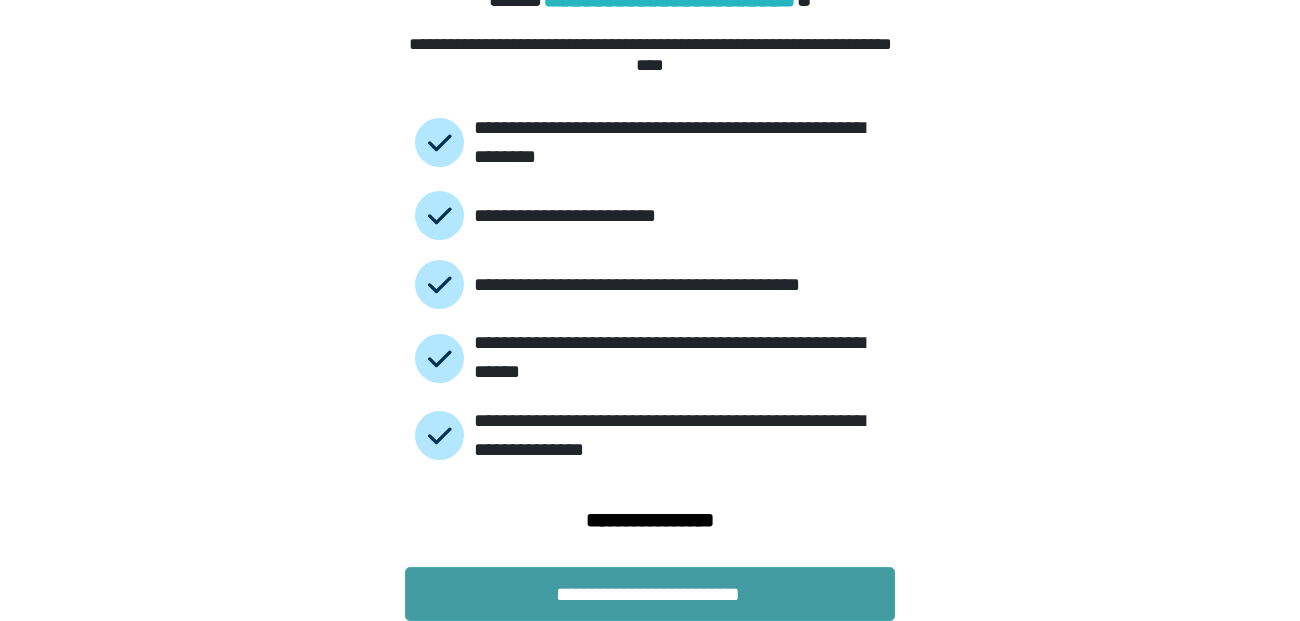 click on "**********" at bounding box center [650, 594] 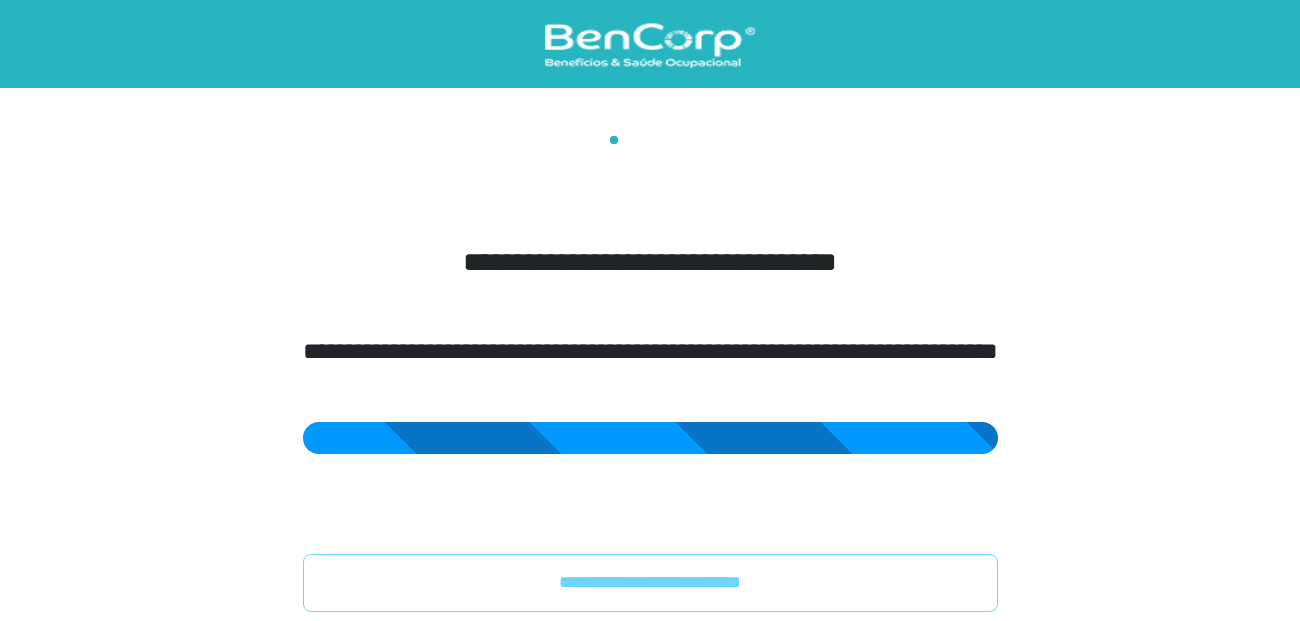 scroll, scrollTop: 0, scrollLeft: 0, axis: both 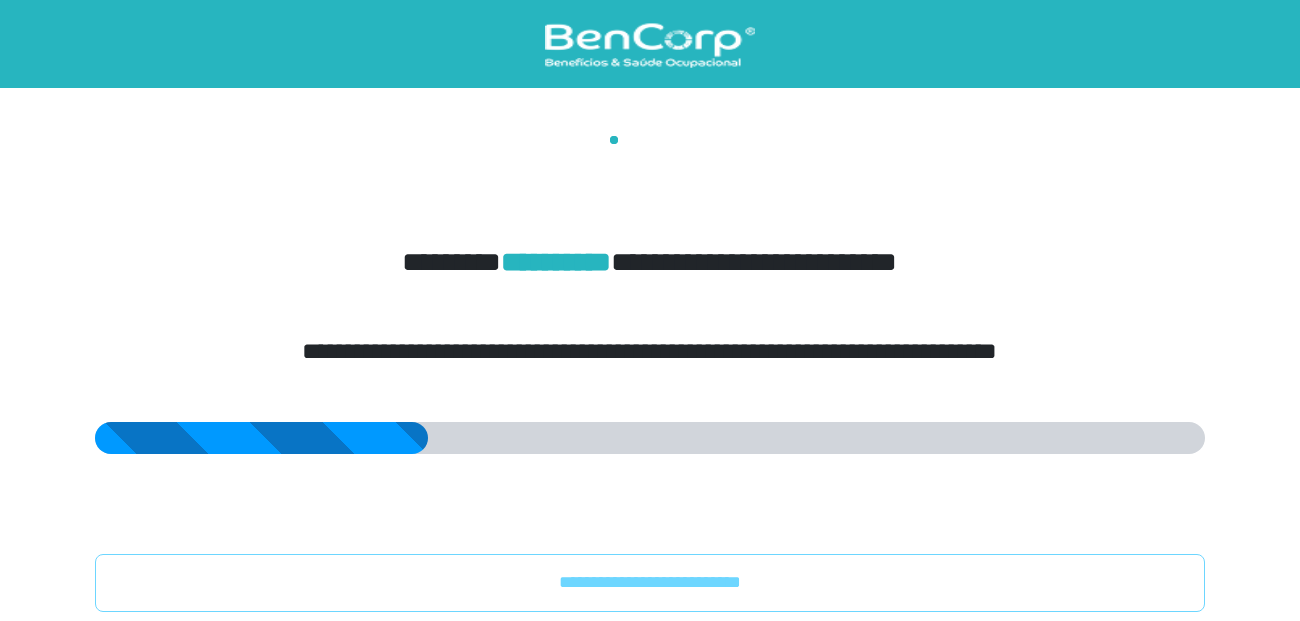 click on "**********" at bounding box center [650, 374] 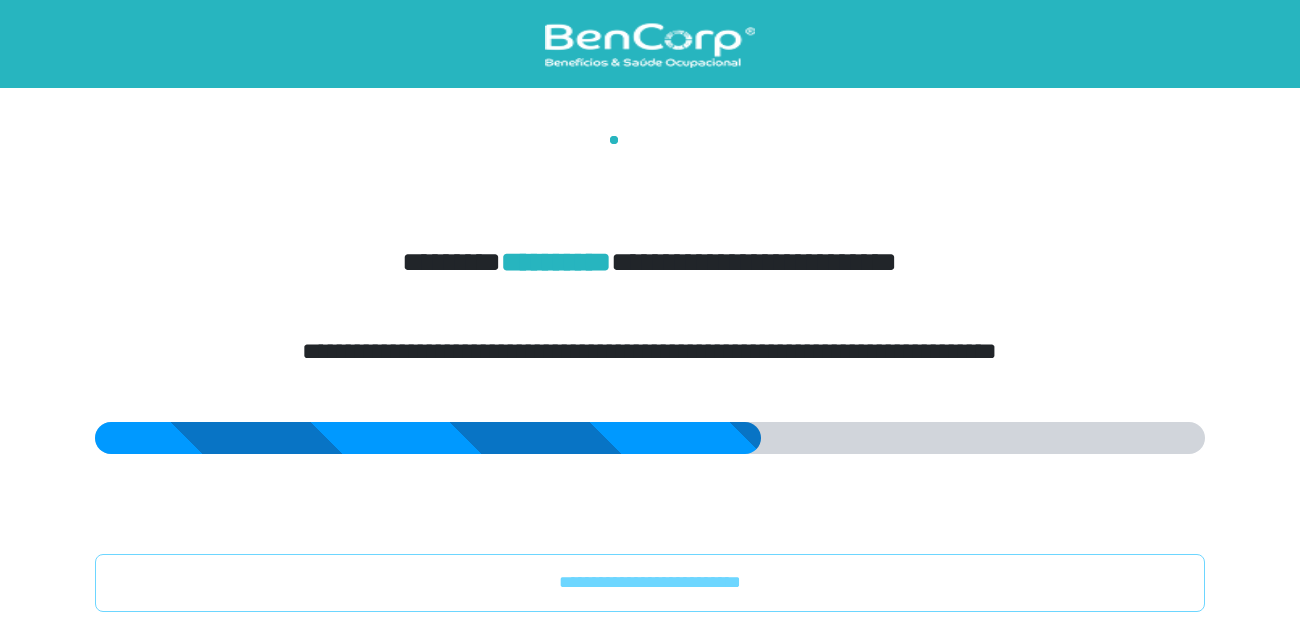 click at bounding box center (650, 45) 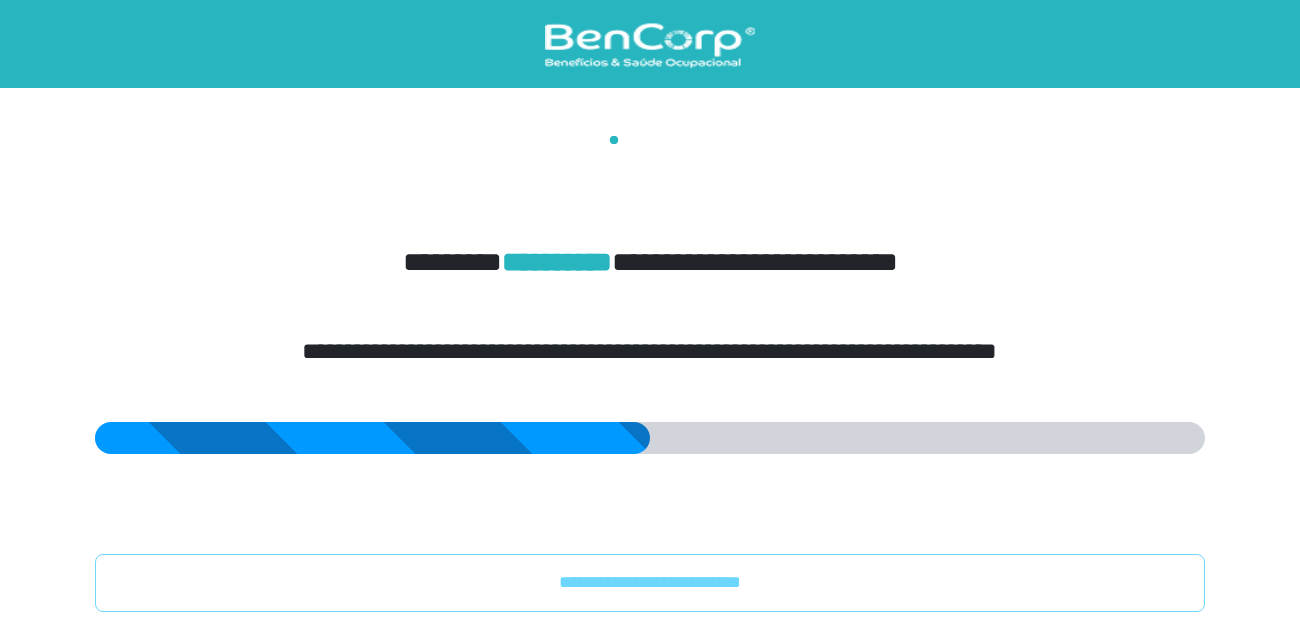 click at bounding box center (372, 438) 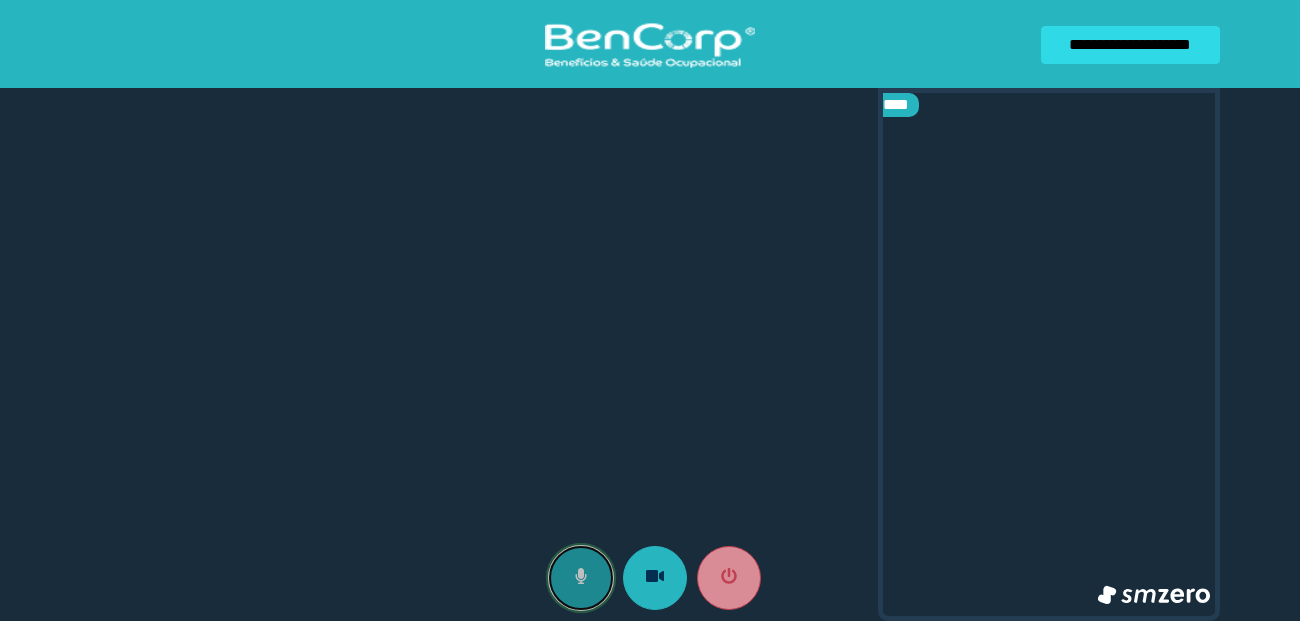 click at bounding box center [581, 578] 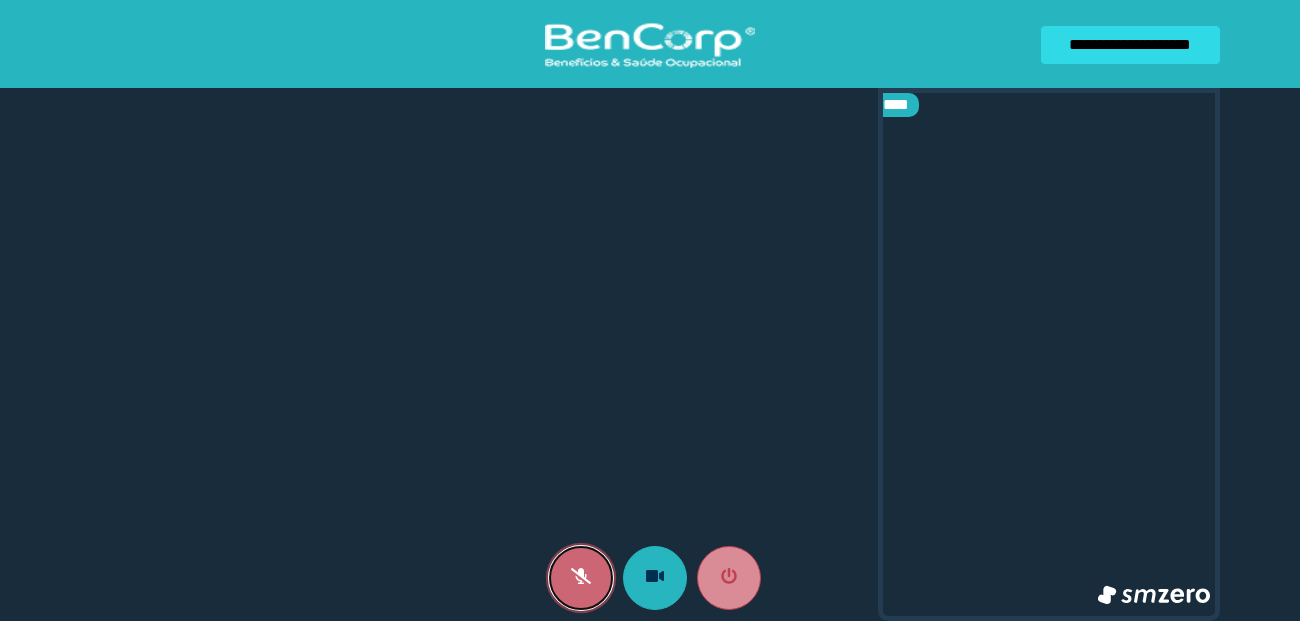 click at bounding box center [581, 578] 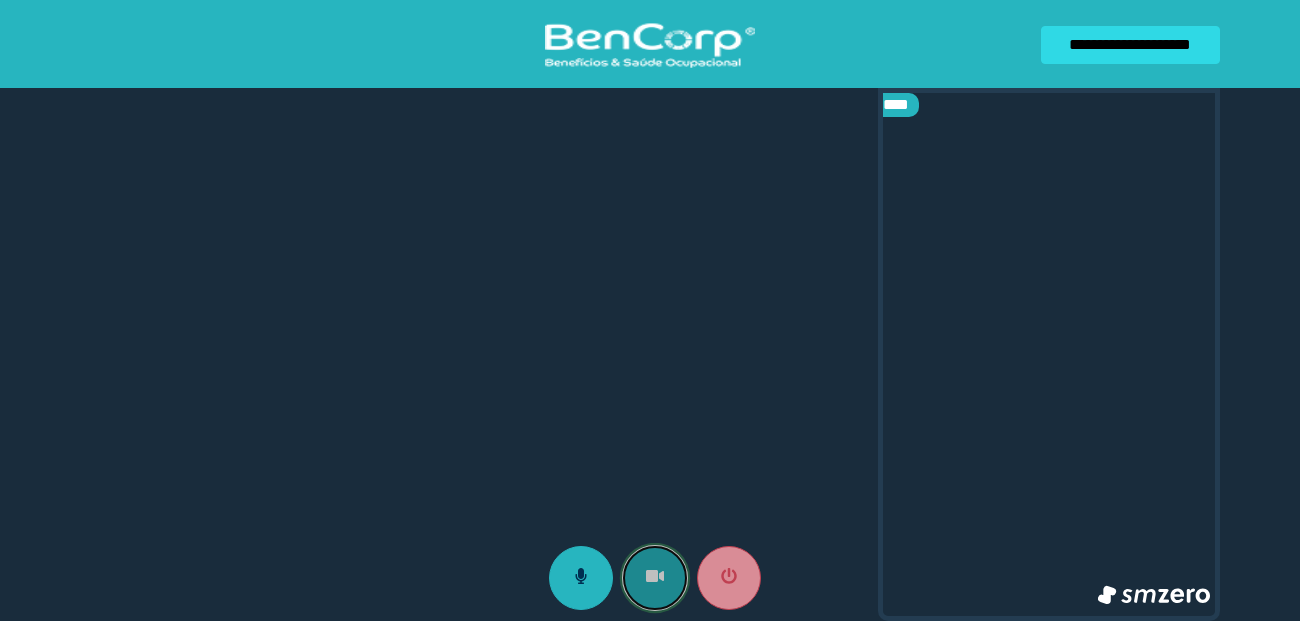 click at bounding box center [655, 578] 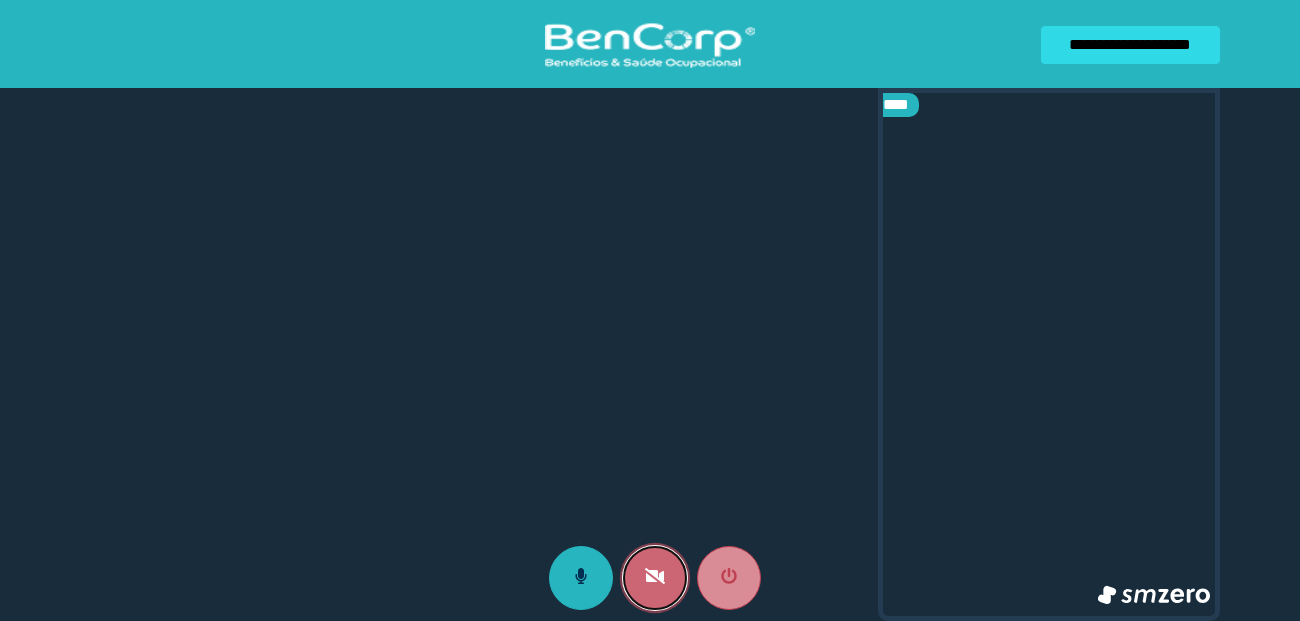 click at bounding box center (655, 578) 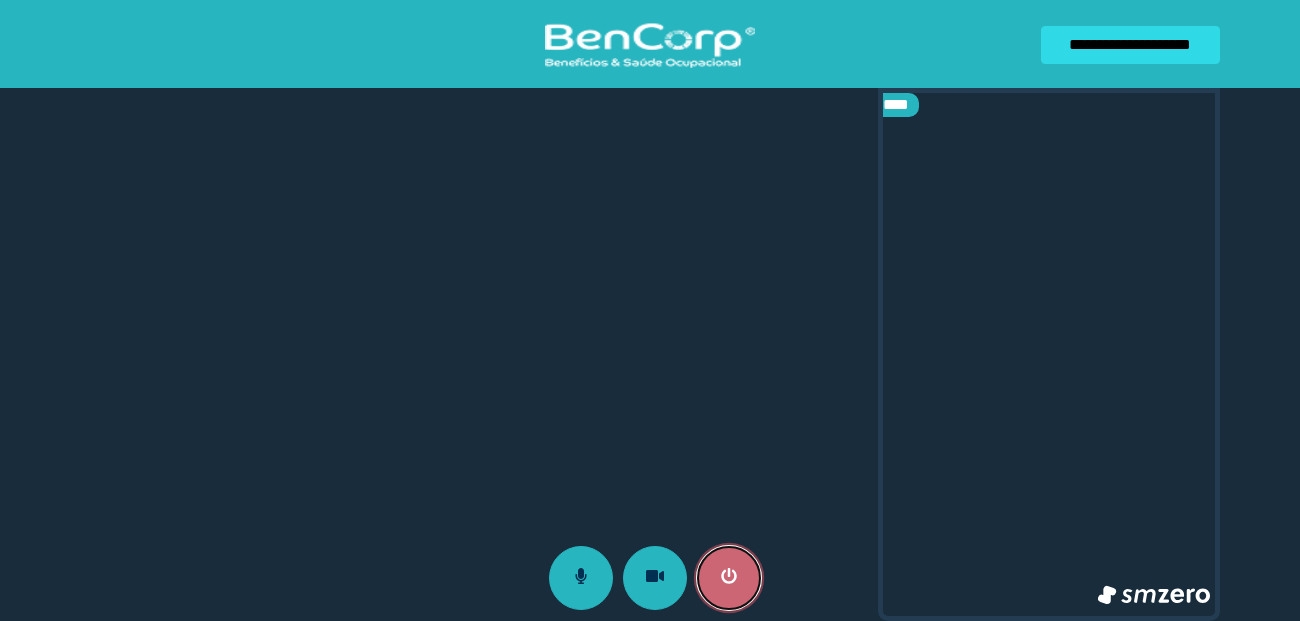 click 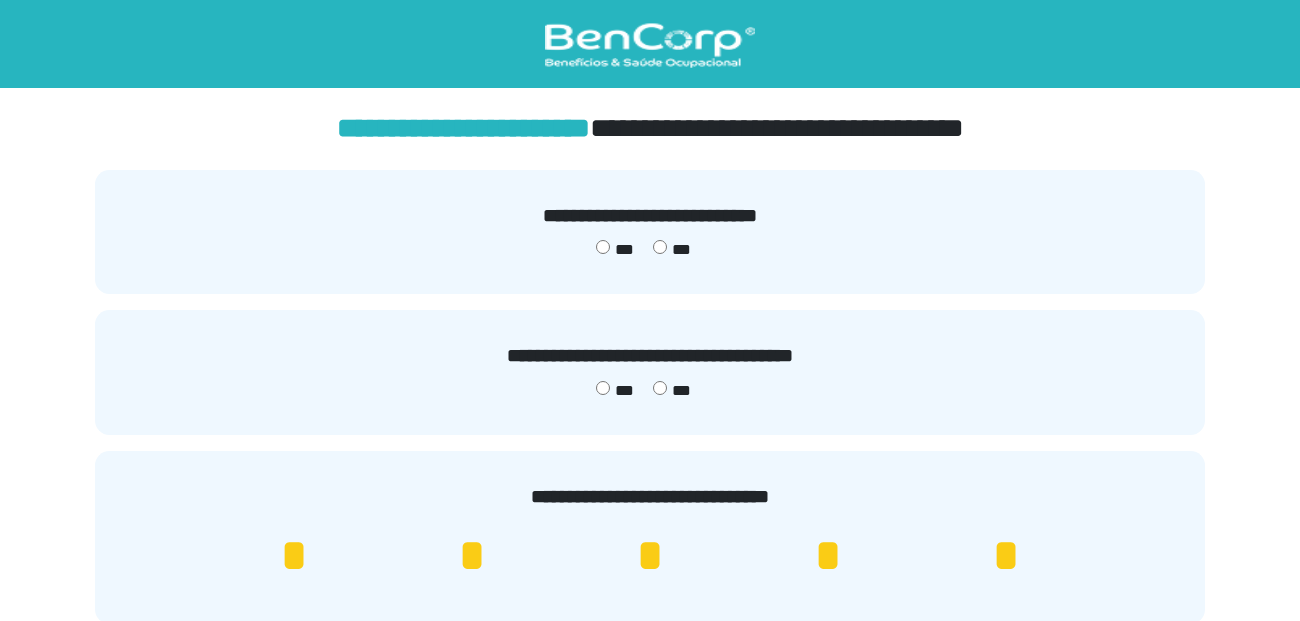 click on "***" at bounding box center (672, 250) 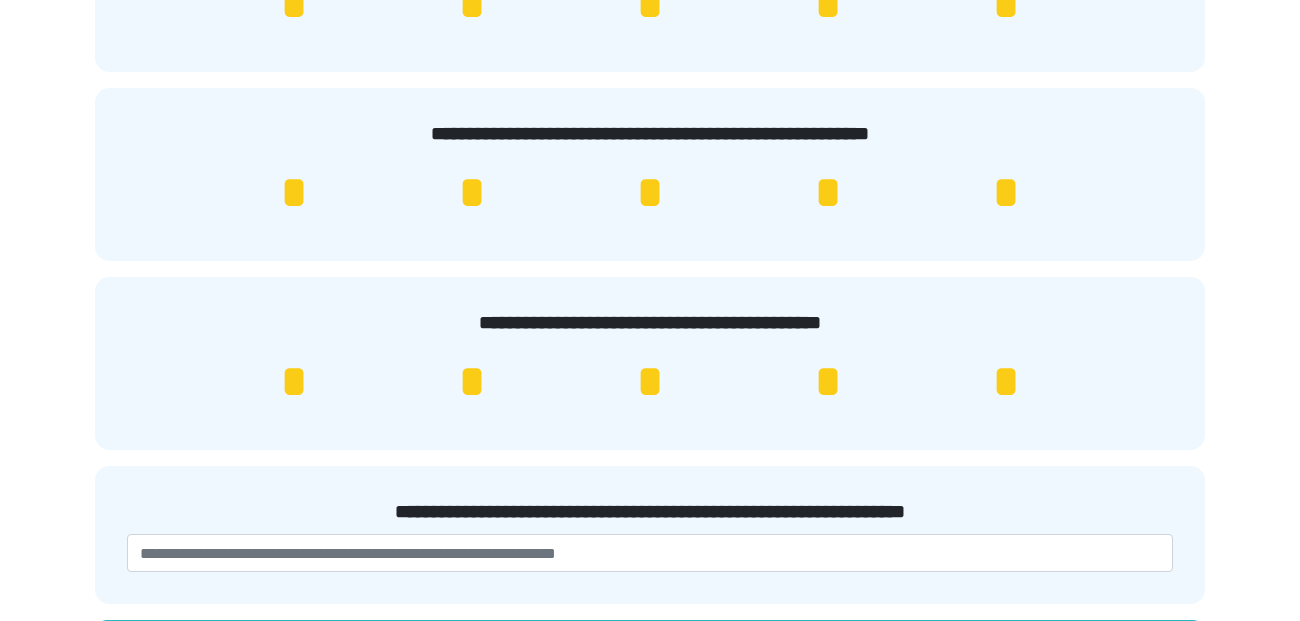 scroll, scrollTop: 0, scrollLeft: 0, axis: both 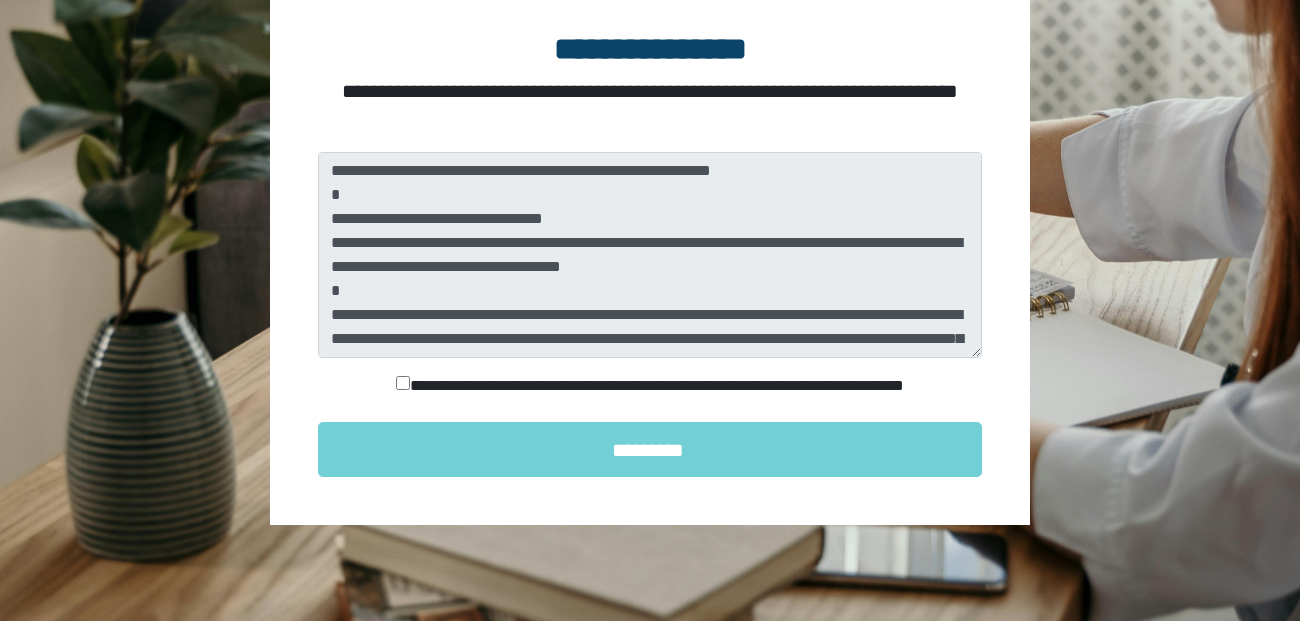 click on "**********" at bounding box center (650, 386) 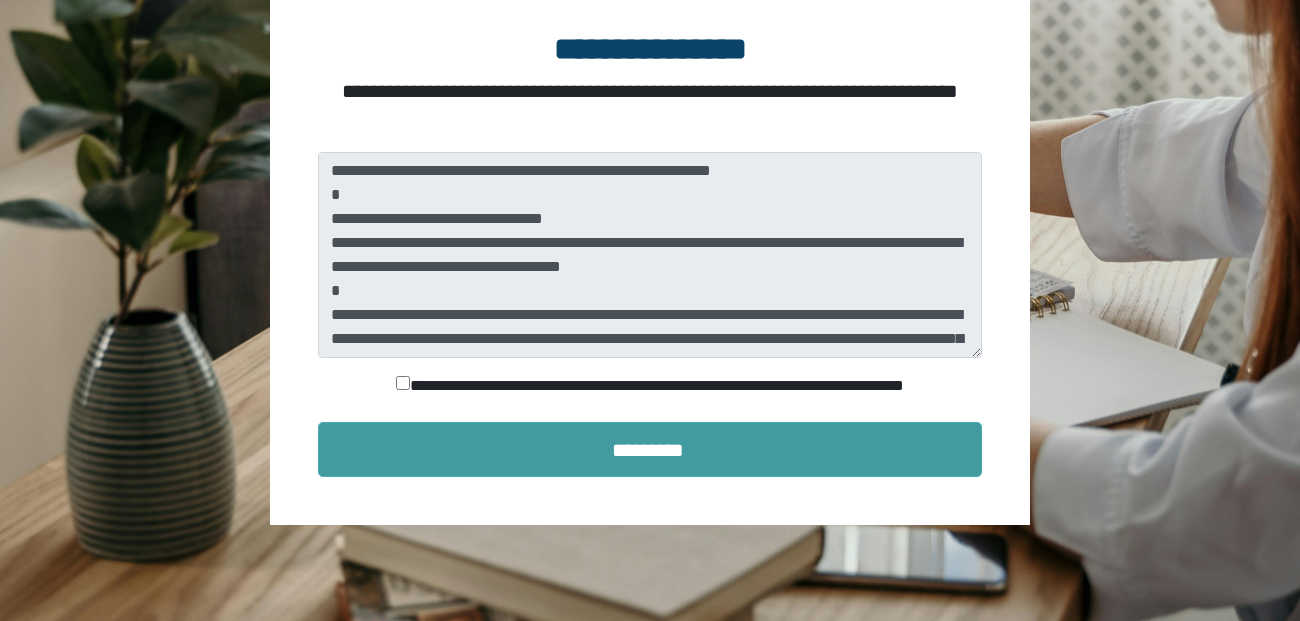 click on "*********" at bounding box center (650, 449) 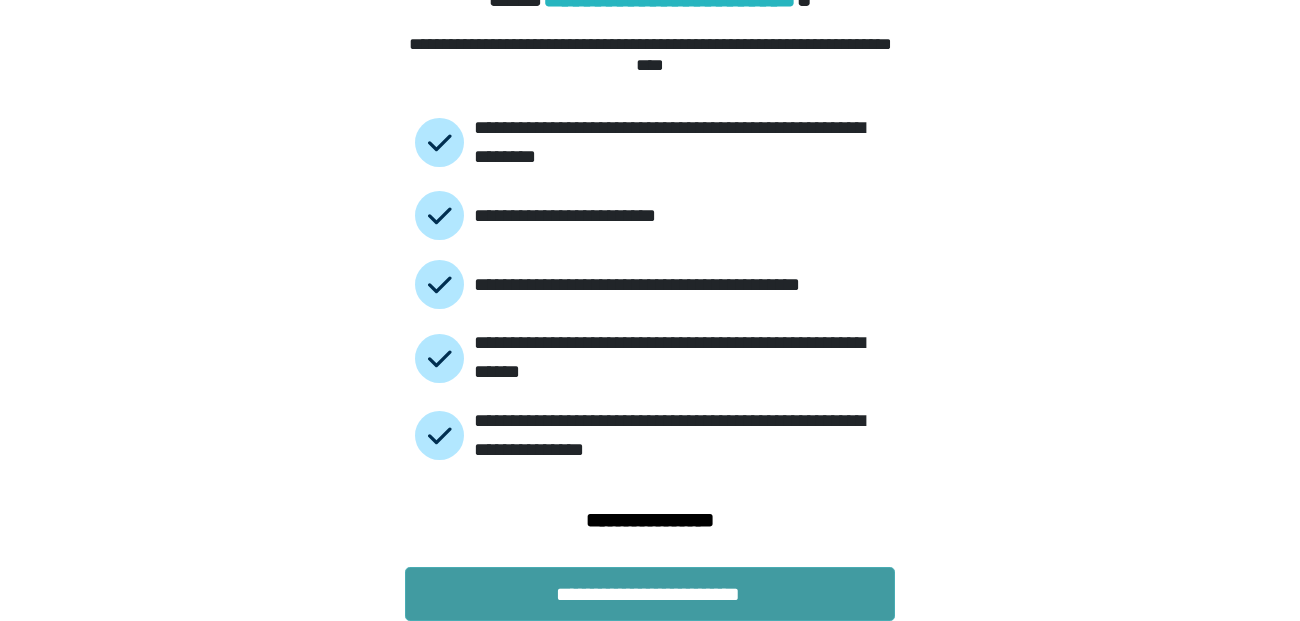 click on "**********" at bounding box center (650, 594) 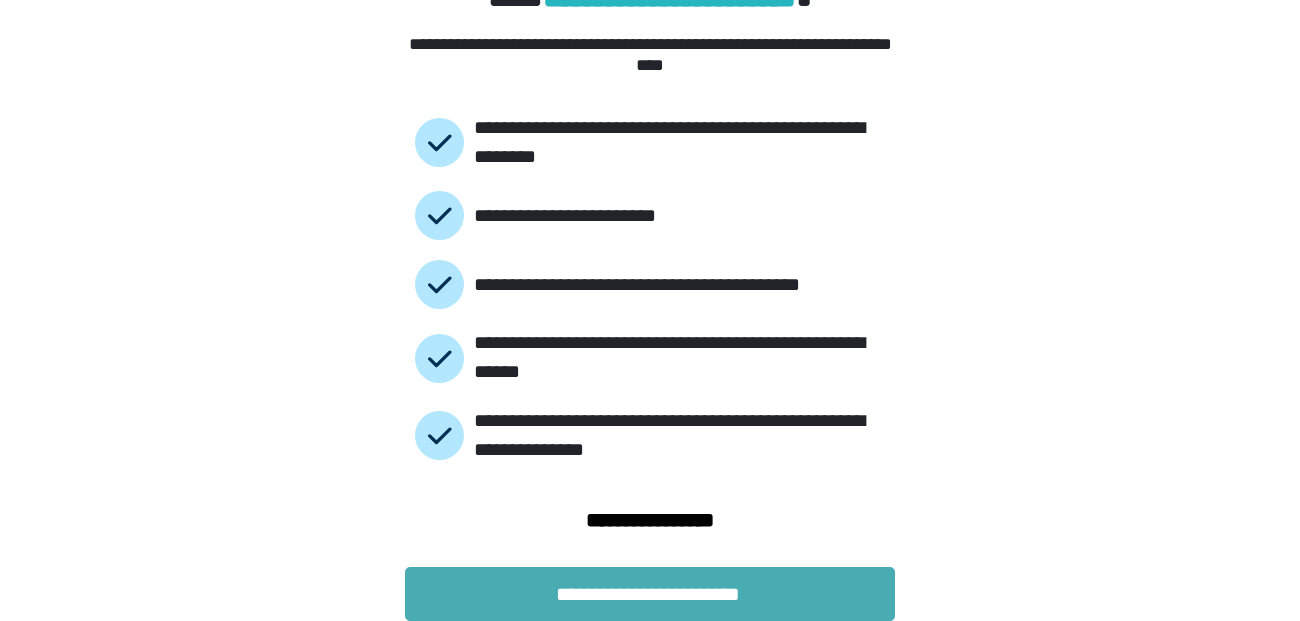 scroll, scrollTop: 0, scrollLeft: 0, axis: both 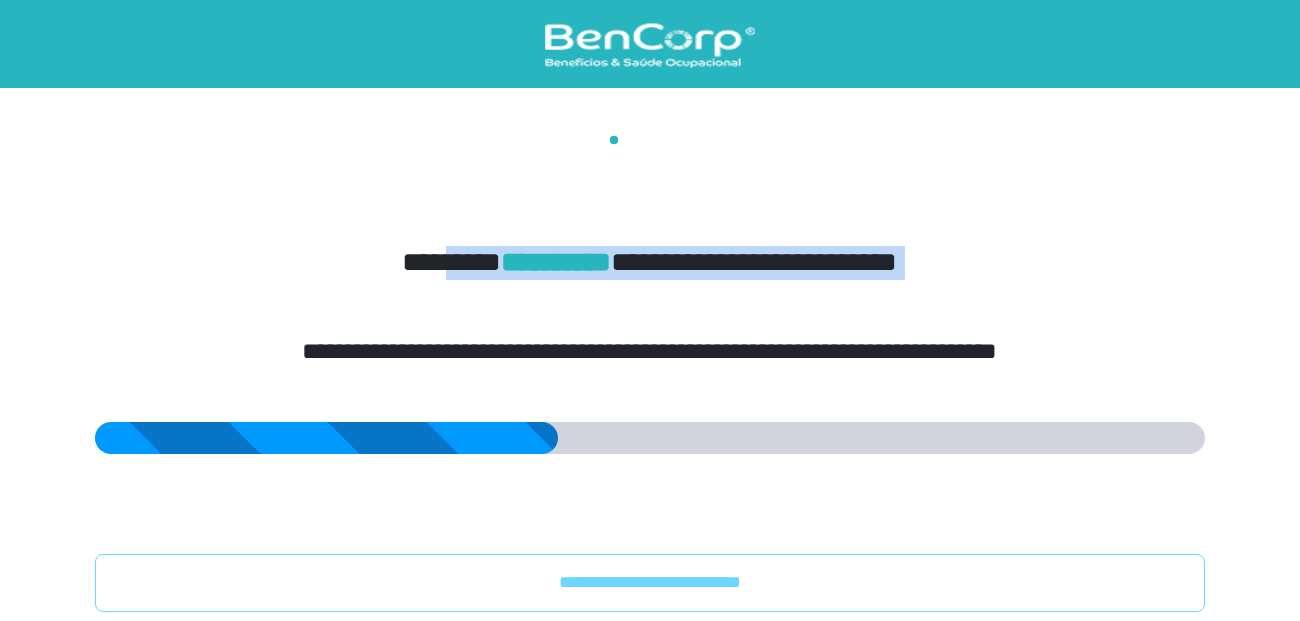 drag, startPoint x: 498, startPoint y: 256, endPoint x: 1015, endPoint y: 254, distance: 517.00385 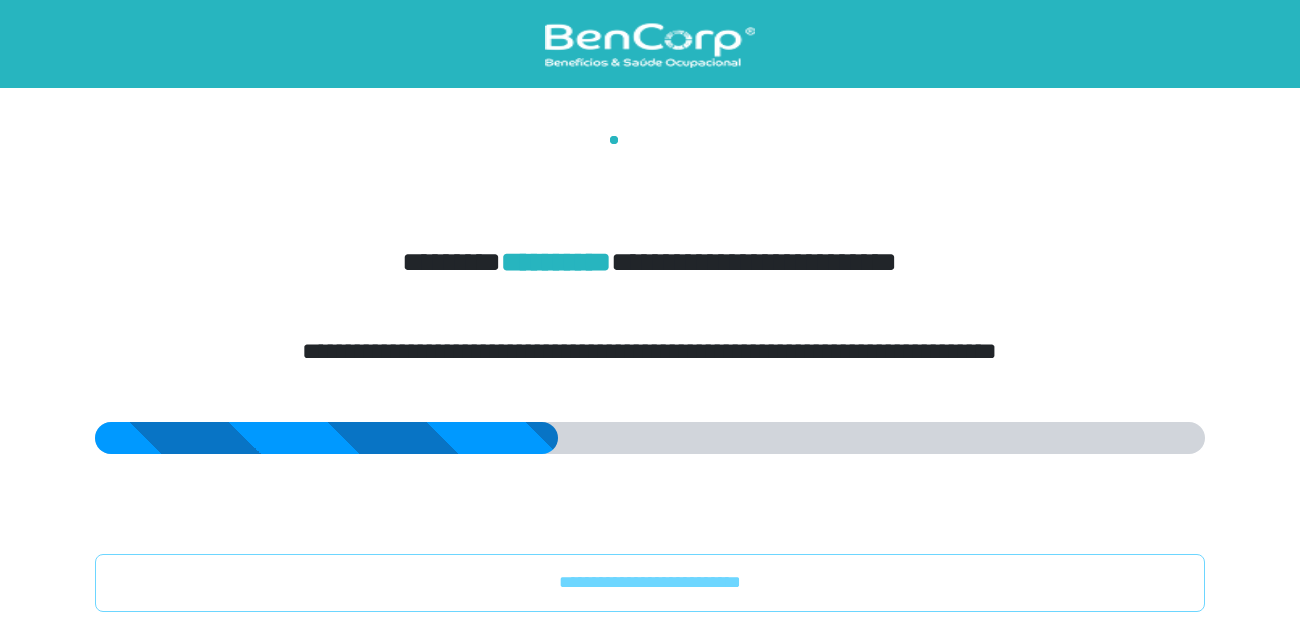 click on "**********" at bounding box center [650, 351] 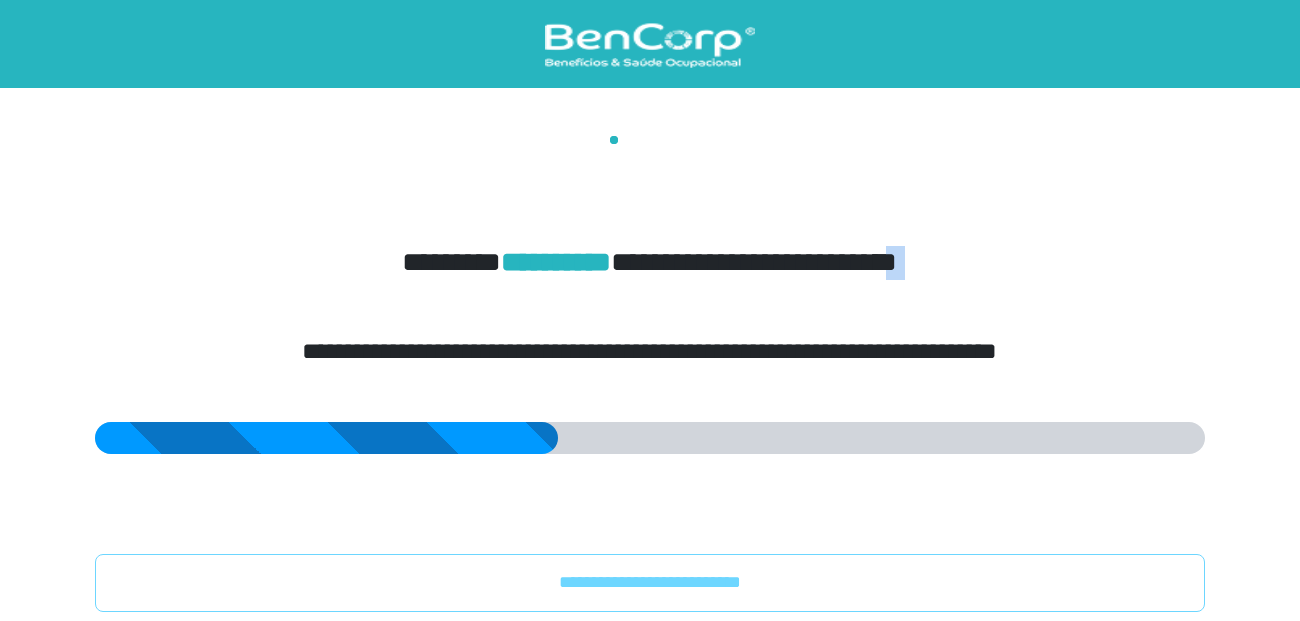 drag, startPoint x: 378, startPoint y: 257, endPoint x: 922, endPoint y: 260, distance: 544.0083 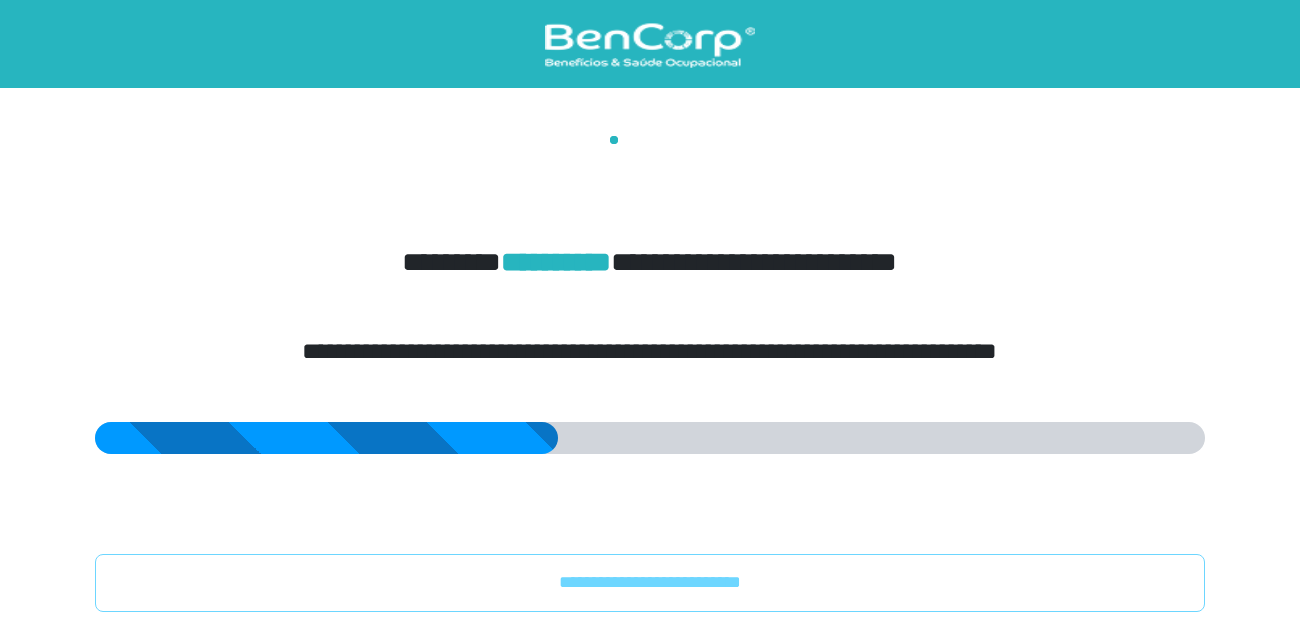 click on "**********" at bounding box center [650, 374] 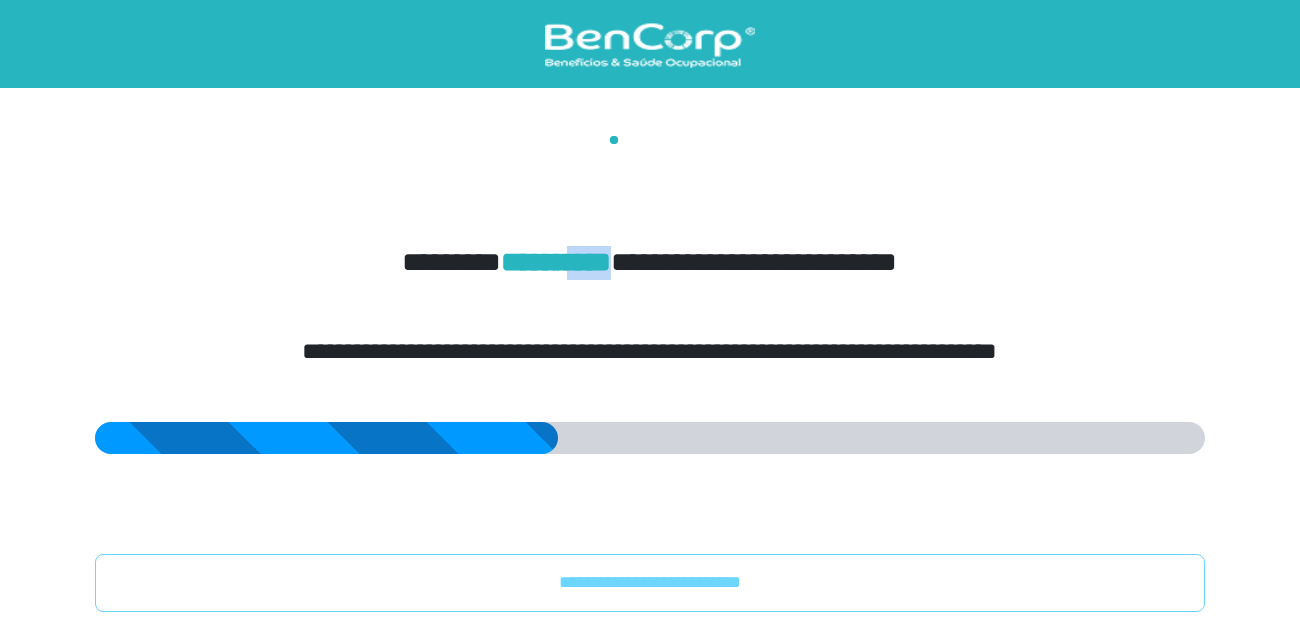 click on "* *********" at bounding box center (556, 262) 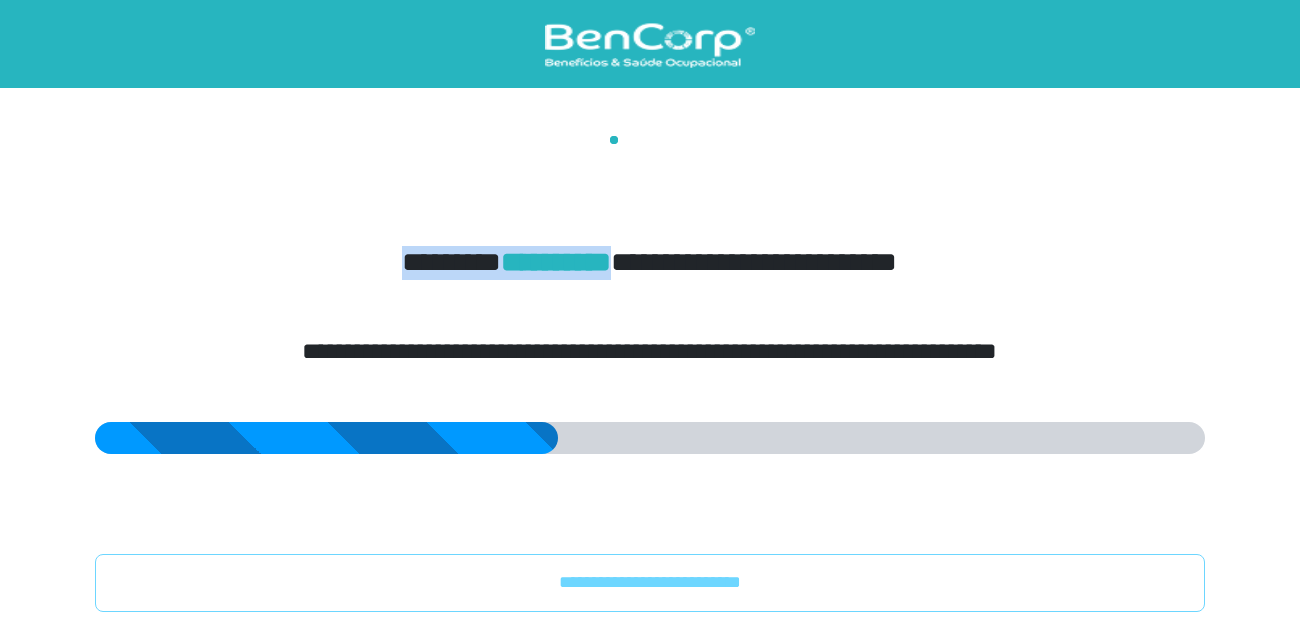 click on "* *********" at bounding box center [556, 262] 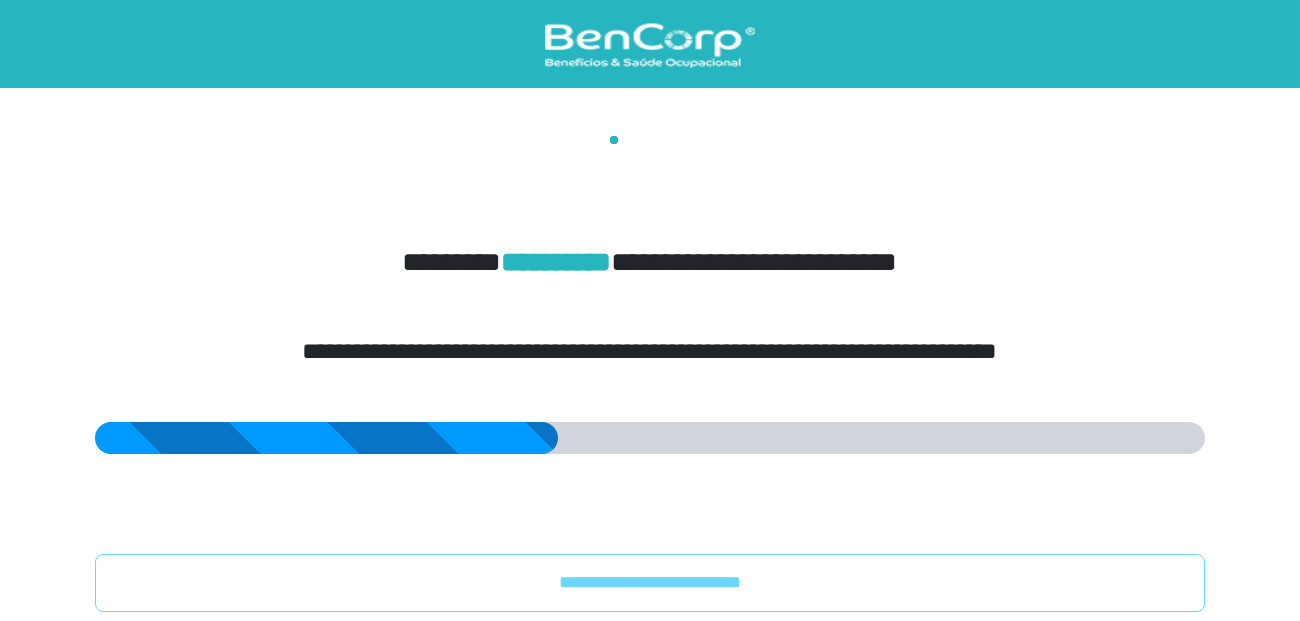 click on "**********" at bounding box center [650, 351] 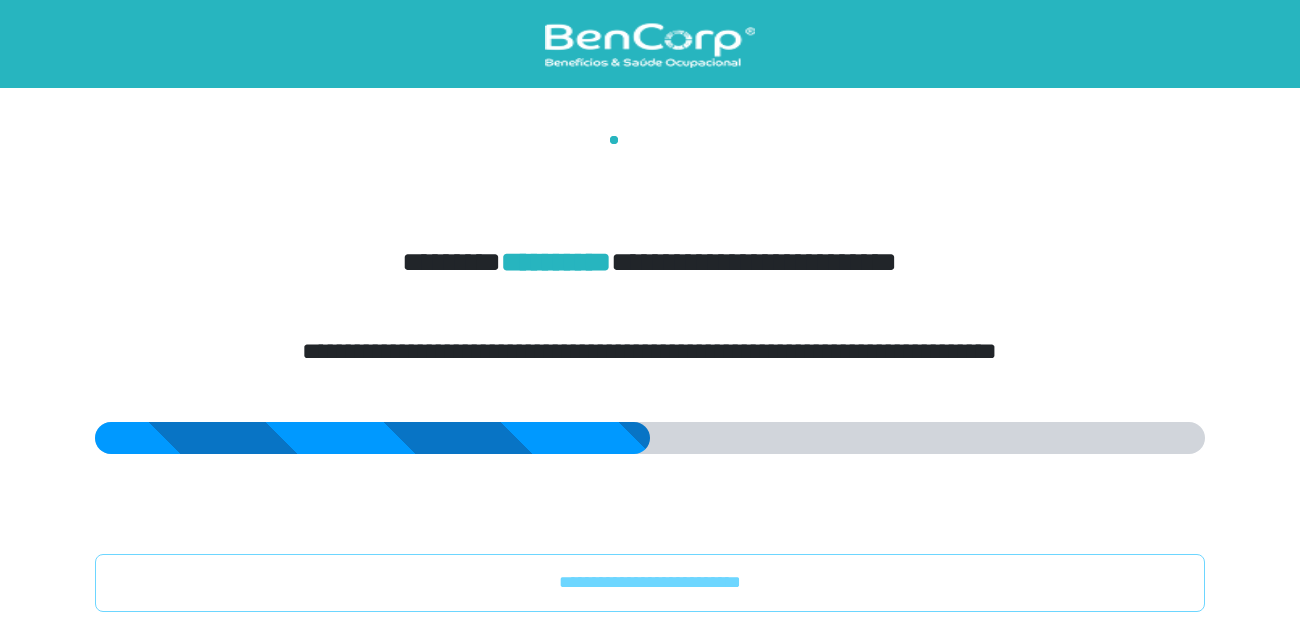 click at bounding box center (645, 171) 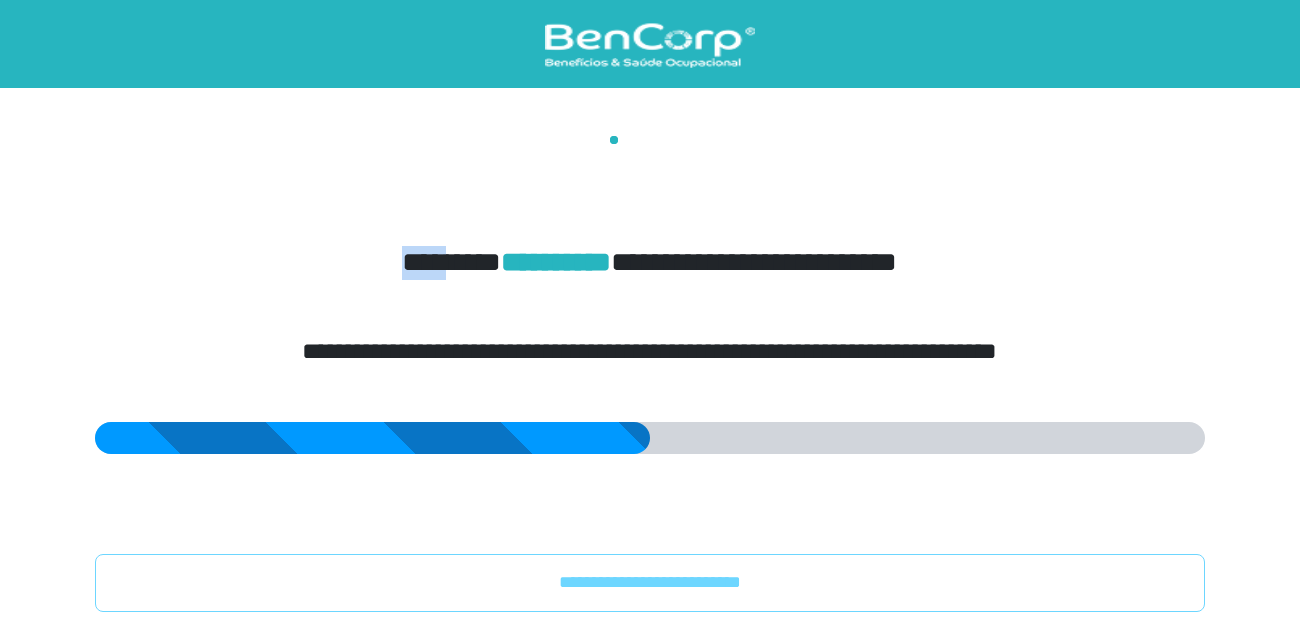 click at bounding box center (650, 176) 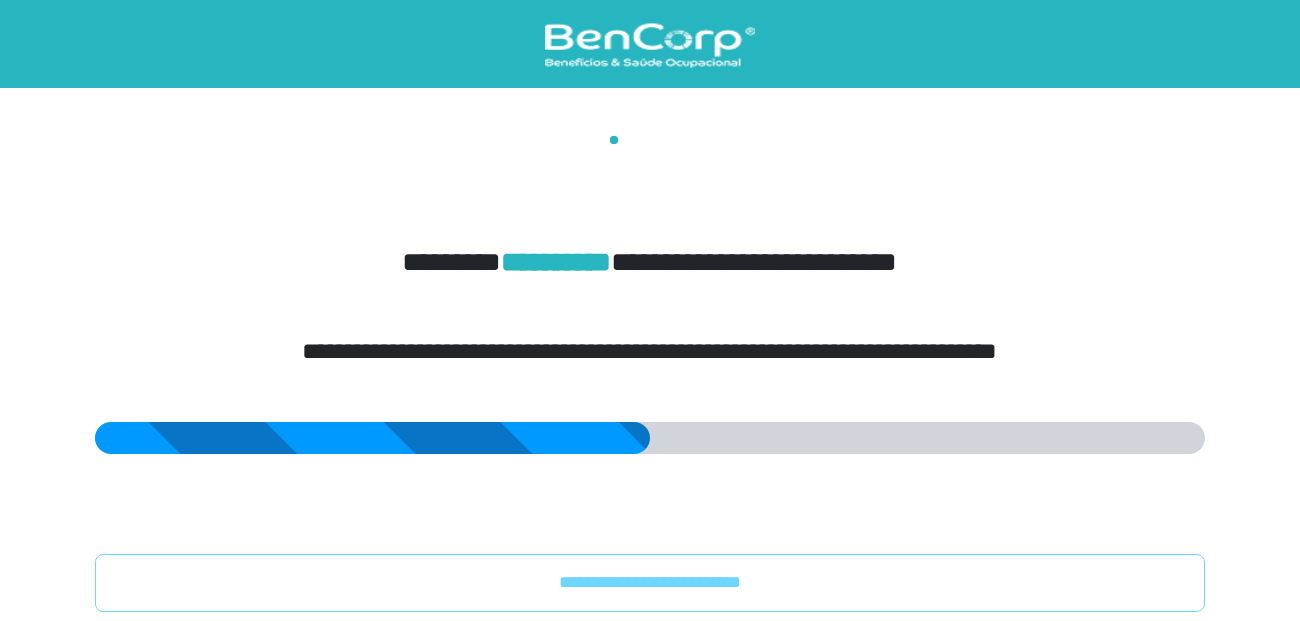click on "**********" at bounding box center (650, 374) 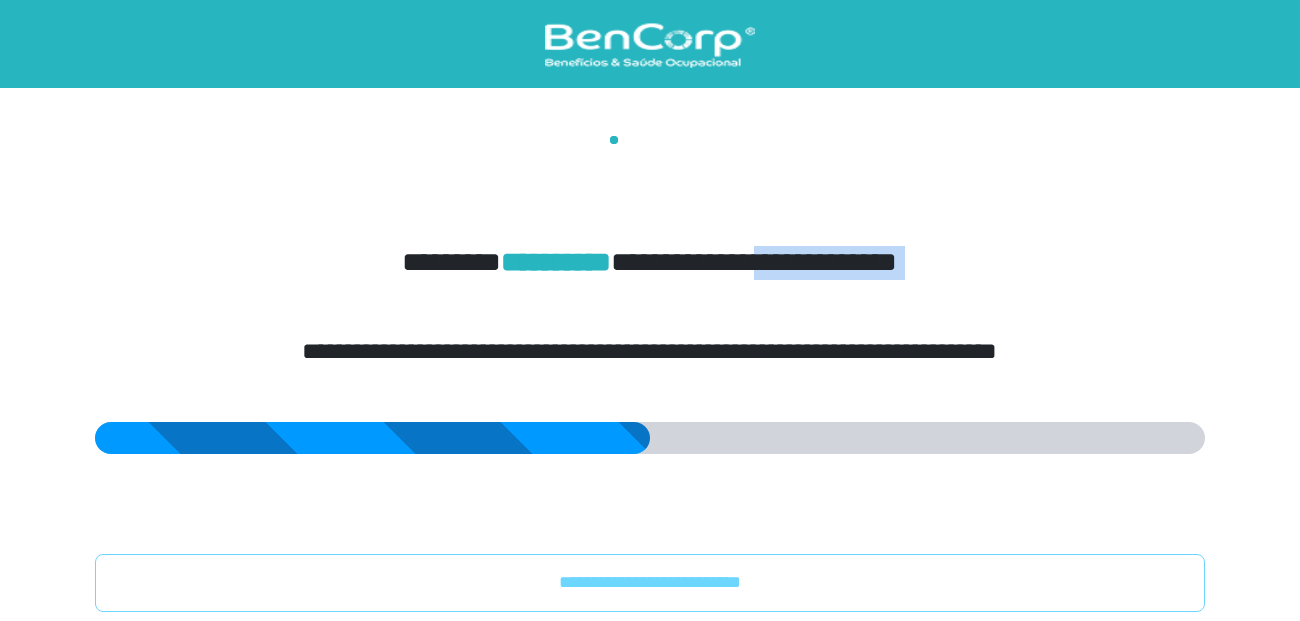 drag, startPoint x: 366, startPoint y: 262, endPoint x: 763, endPoint y: 262, distance: 397 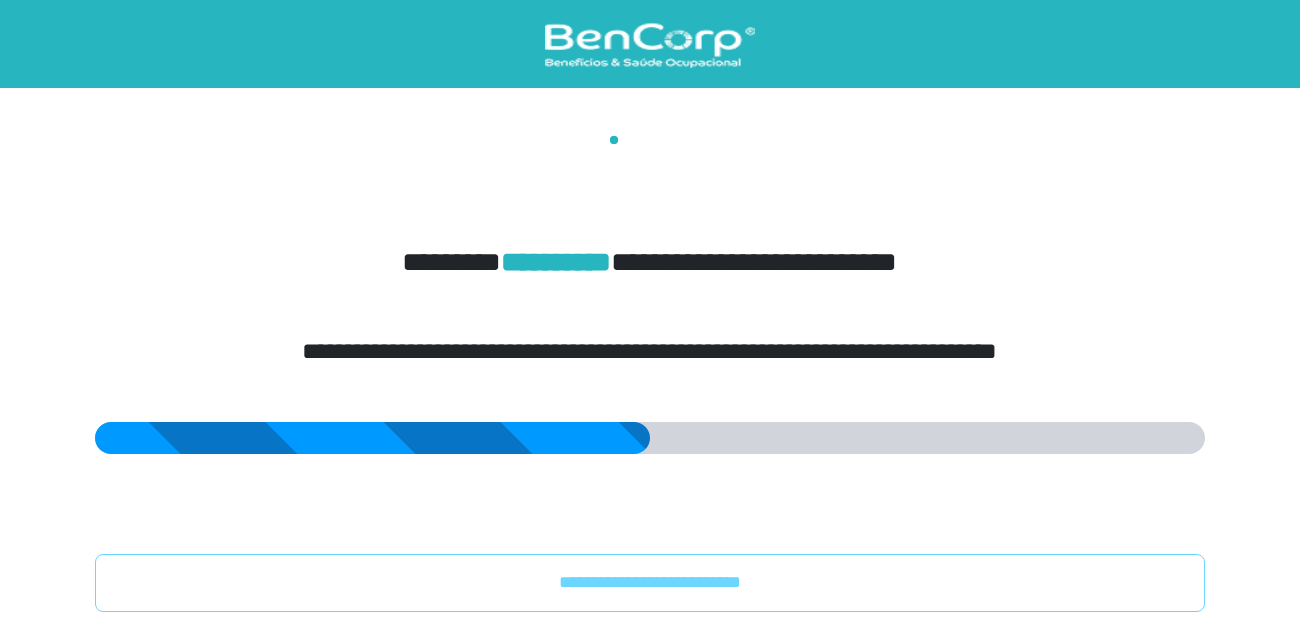 click on "**********" at bounding box center (650, 374) 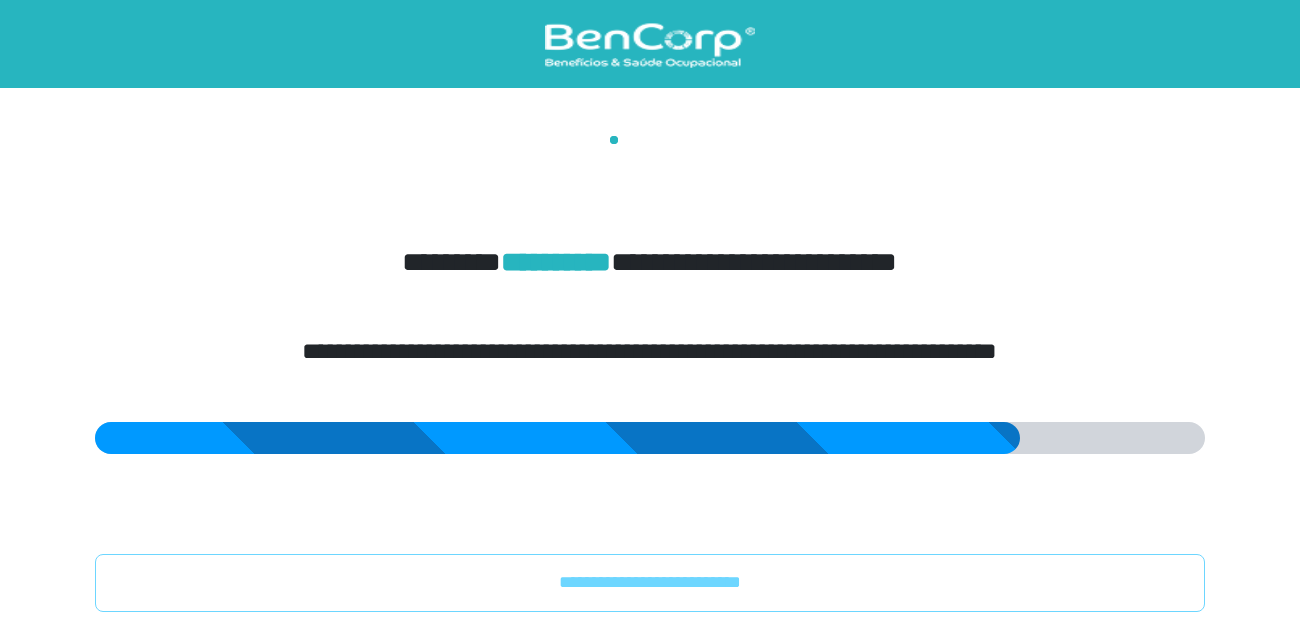 click on "**********" at bounding box center [649, 248] 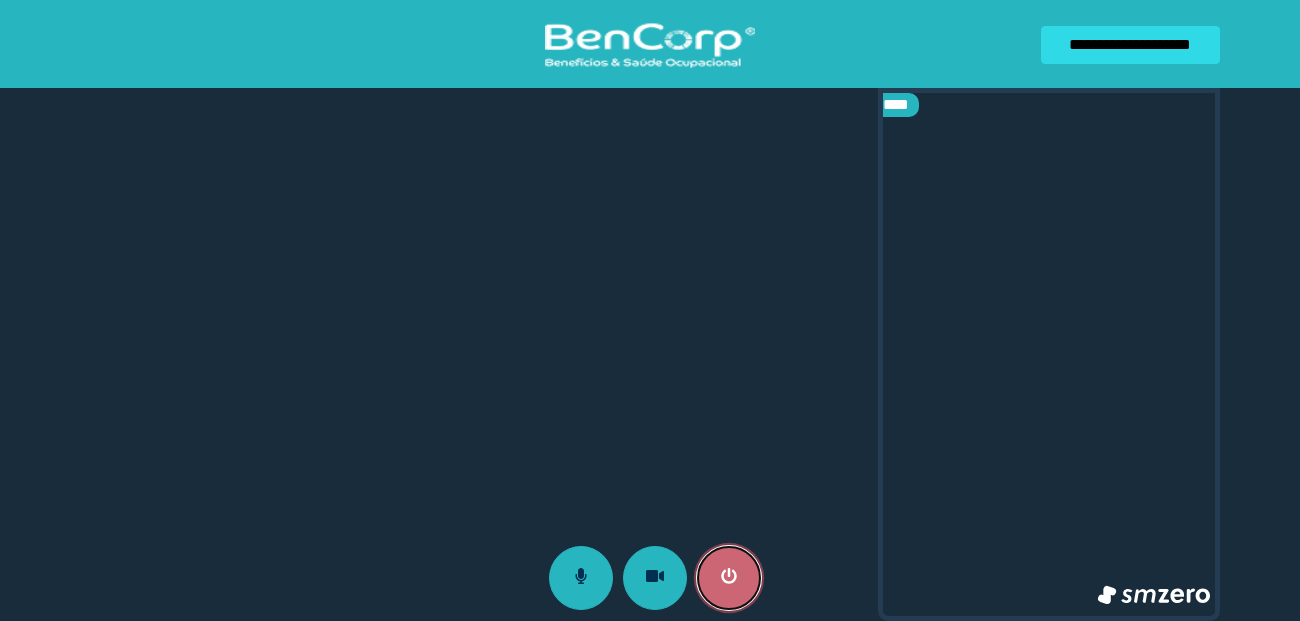 click 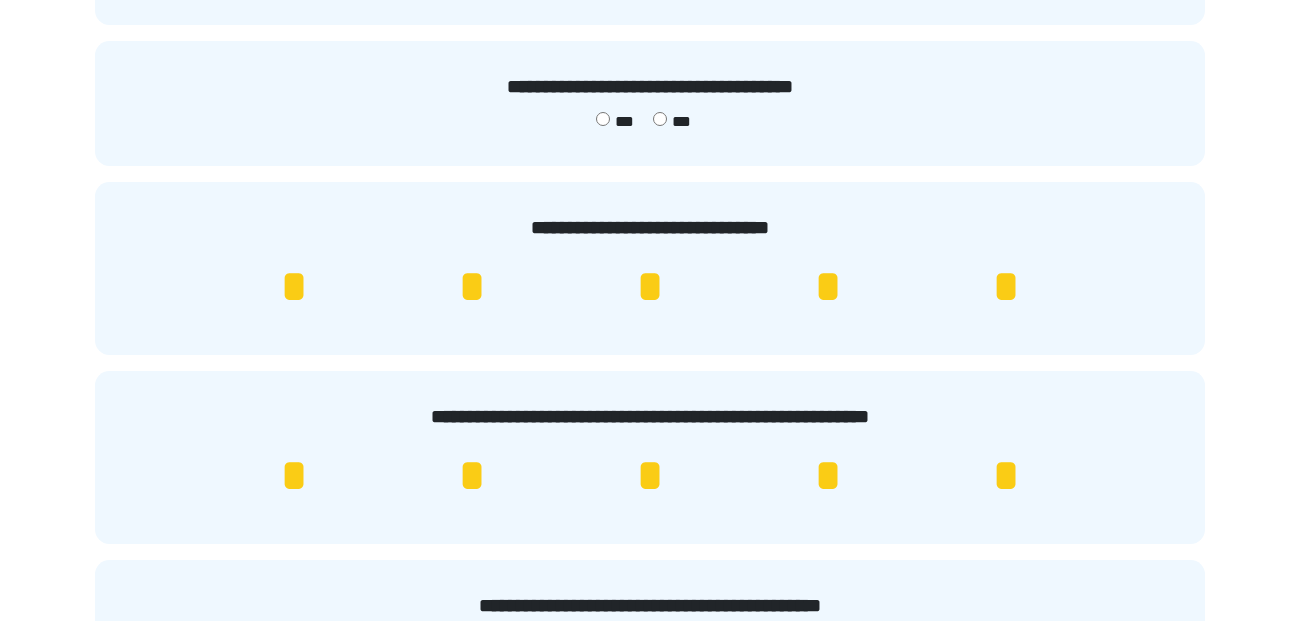 scroll, scrollTop: 276, scrollLeft: 0, axis: vertical 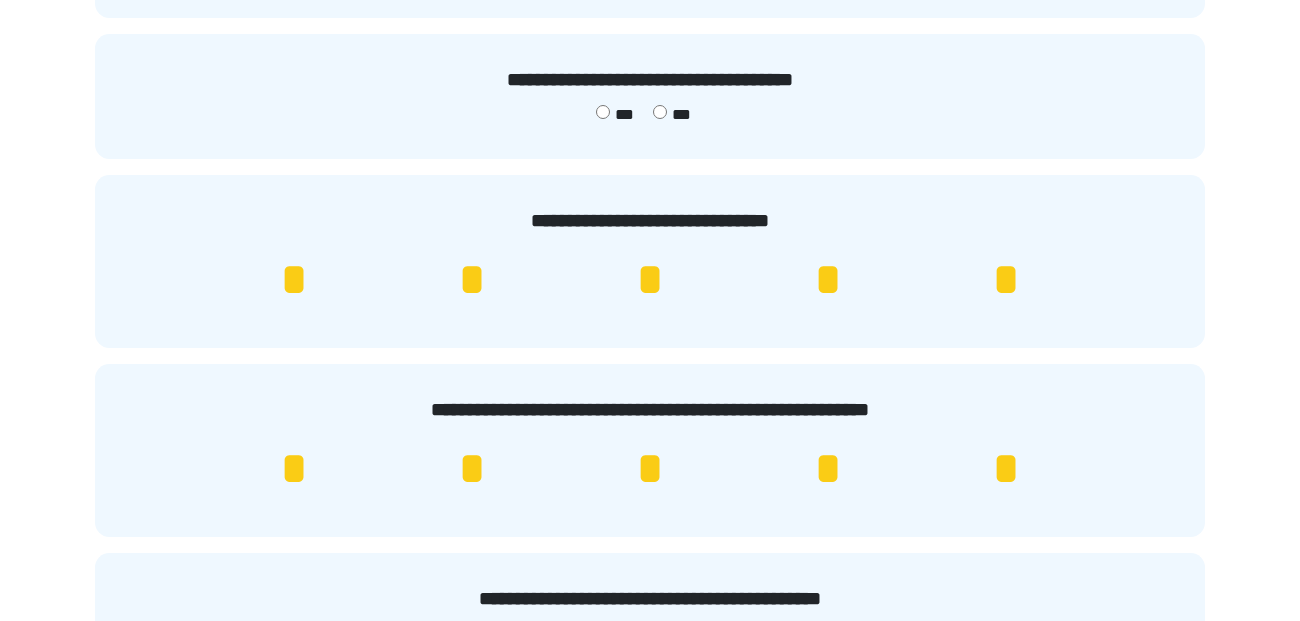 click on "*" at bounding box center [1006, 280] 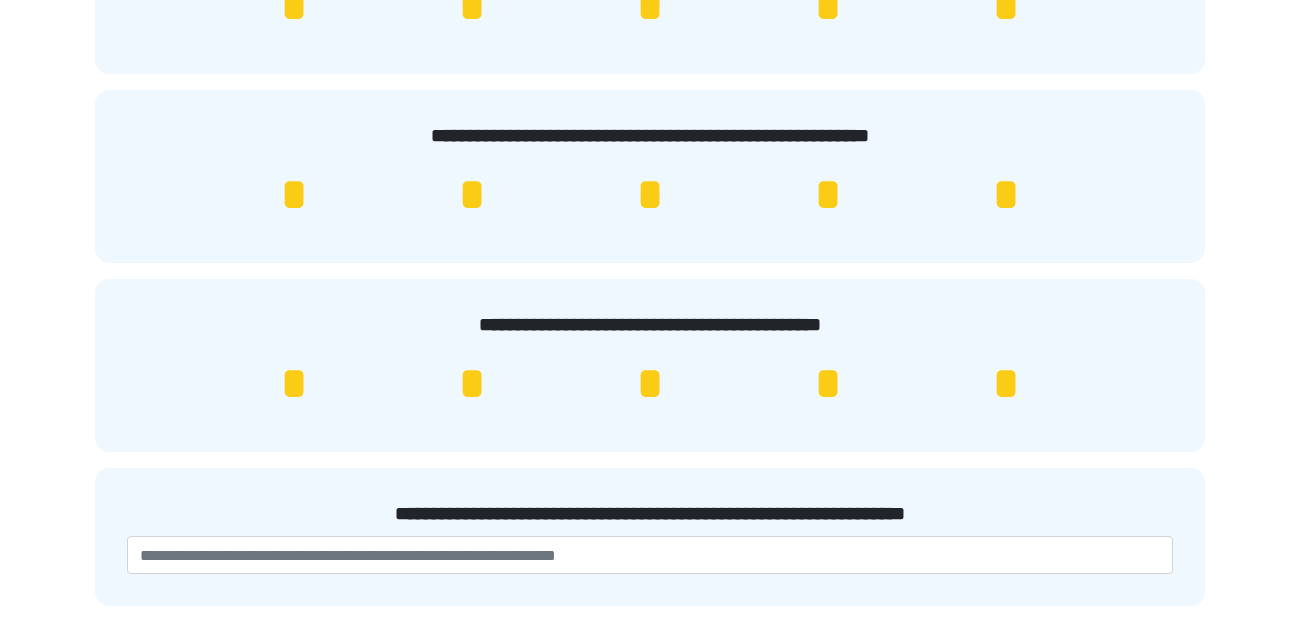 scroll, scrollTop: 552, scrollLeft: 0, axis: vertical 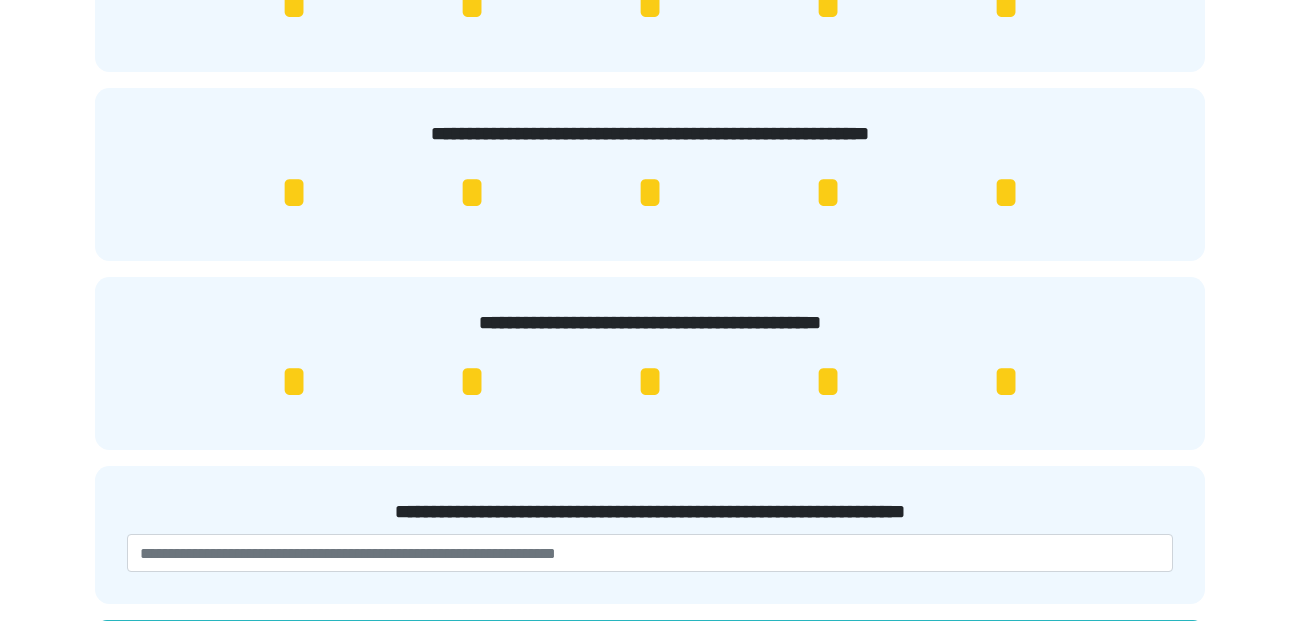 click on "*" at bounding box center [1006, 382] 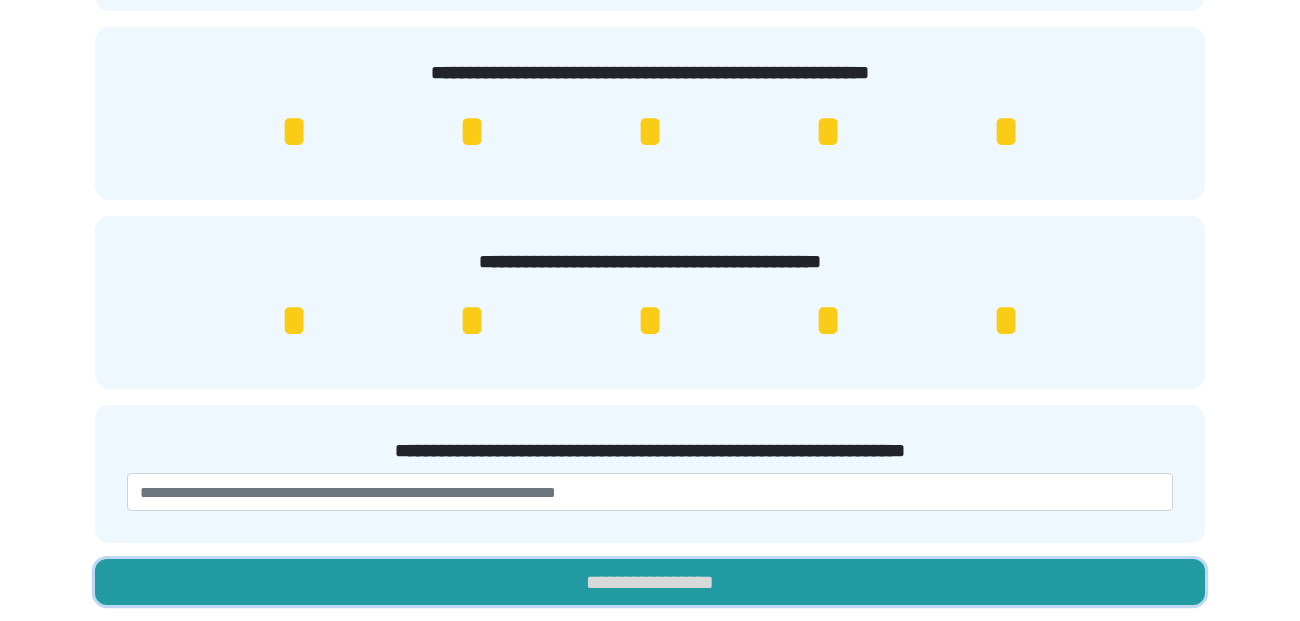 click on "**********" at bounding box center [650, 582] 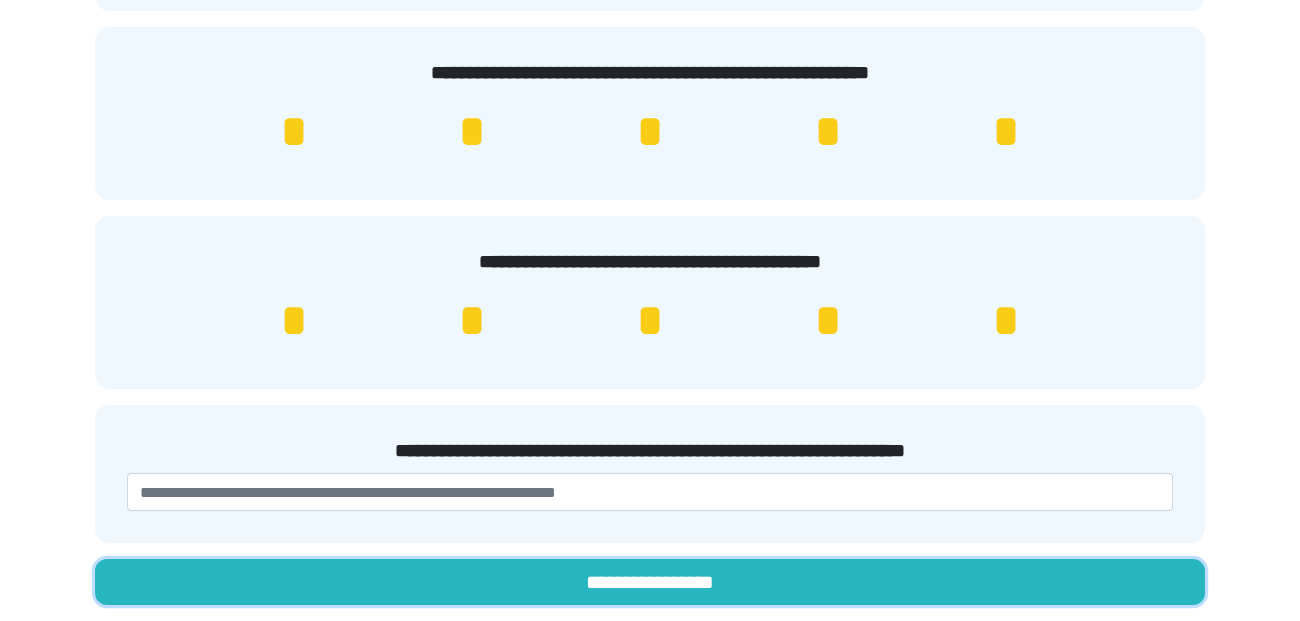 scroll, scrollTop: 0, scrollLeft: 0, axis: both 